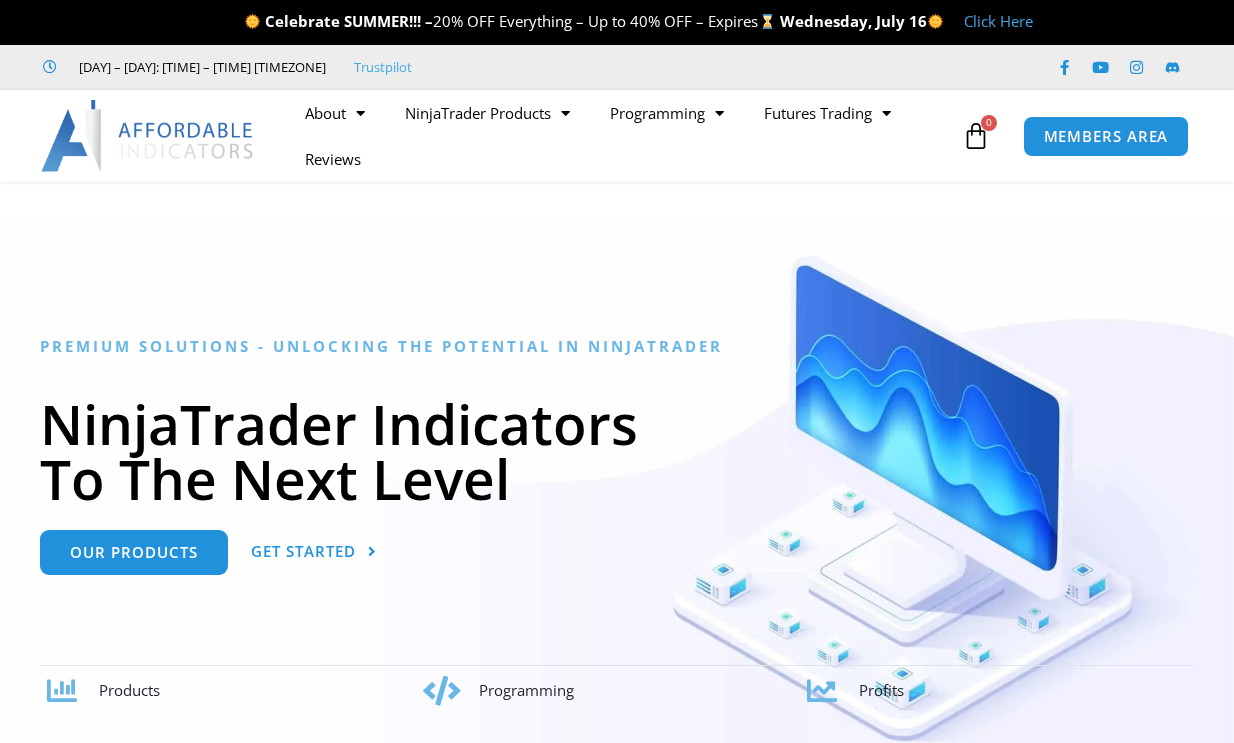 scroll, scrollTop: 0, scrollLeft: 0, axis: both 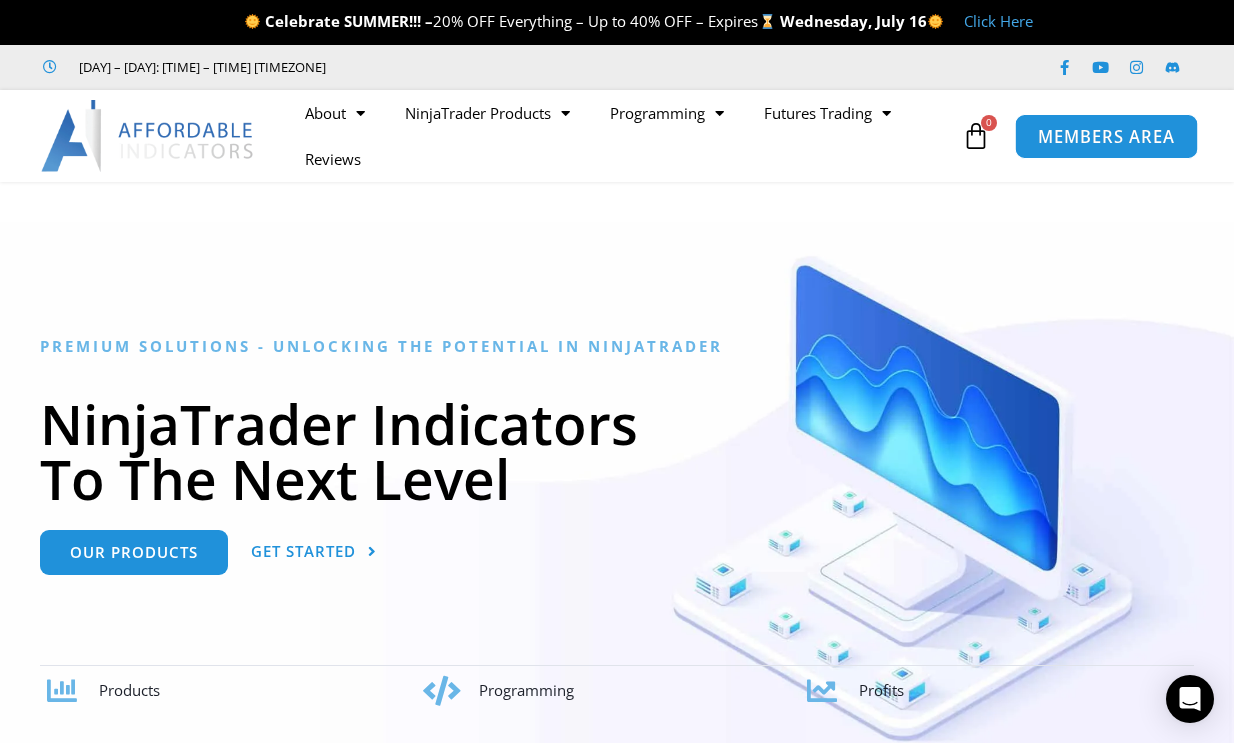 click on "MEMBERS AREA" at bounding box center (1105, 136) 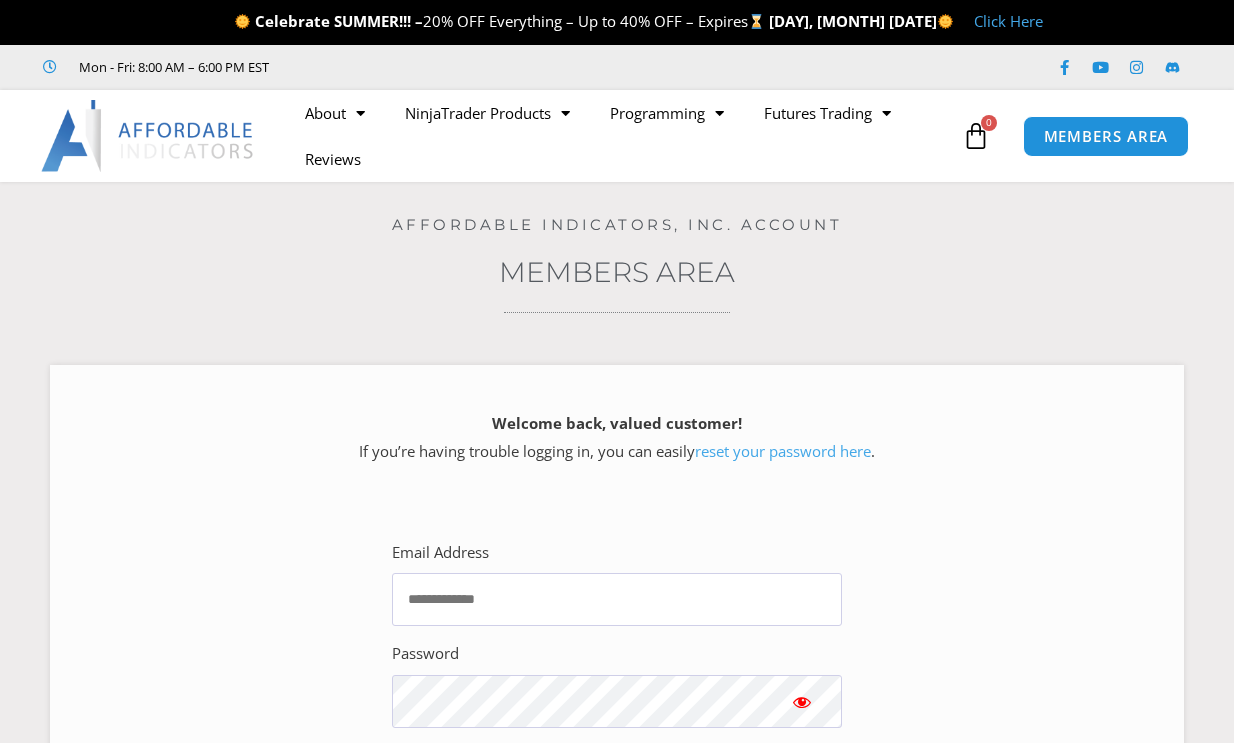 scroll, scrollTop: 0, scrollLeft: 0, axis: both 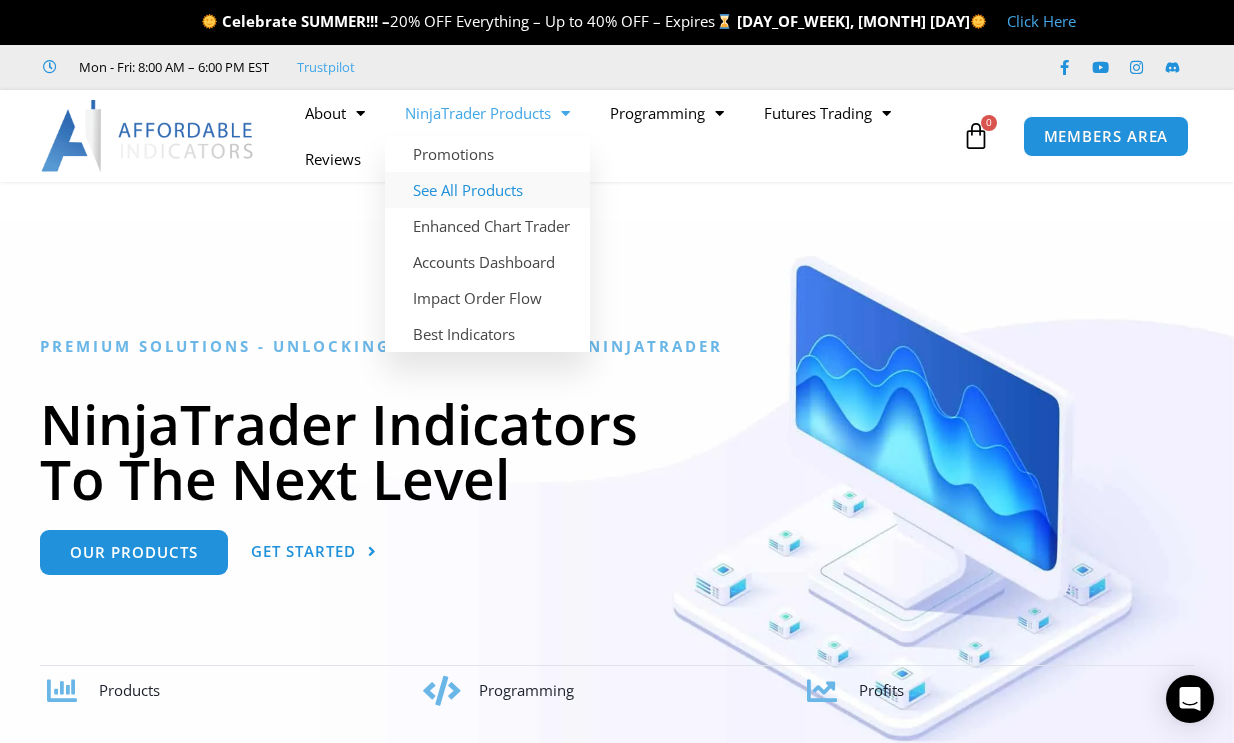 click on "See All Products" 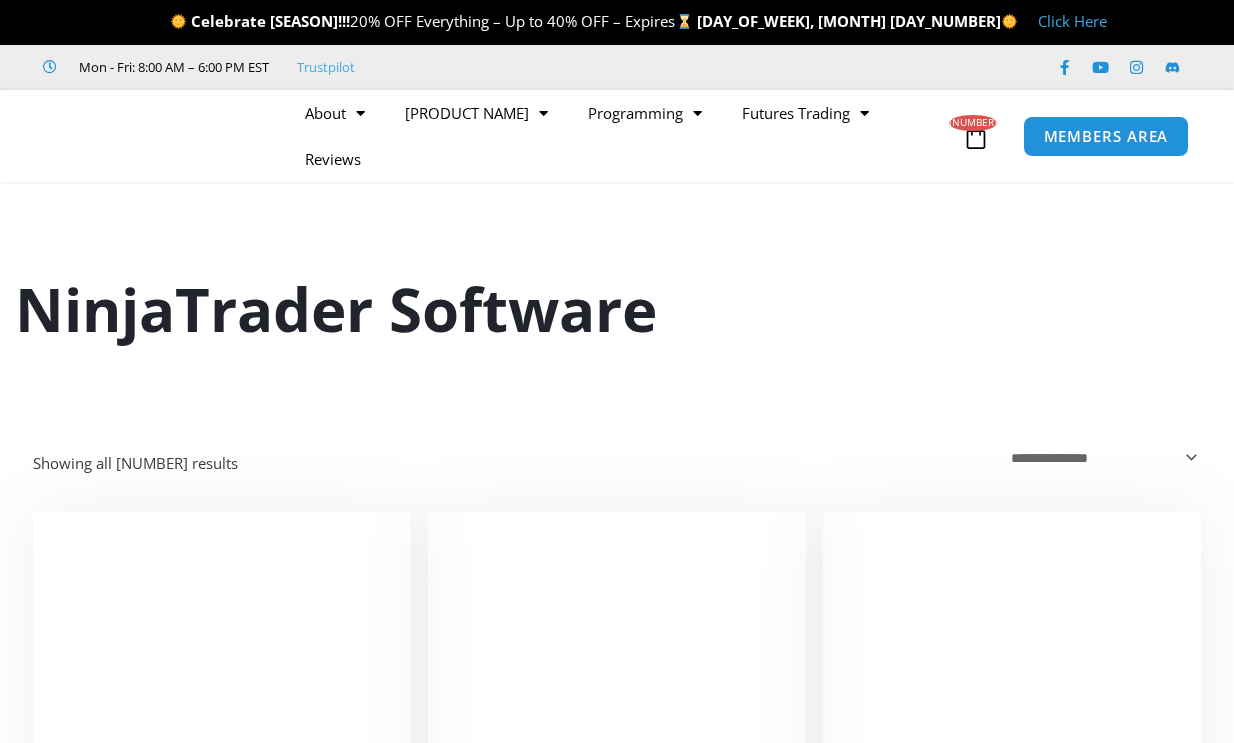 scroll, scrollTop: 0, scrollLeft: 0, axis: both 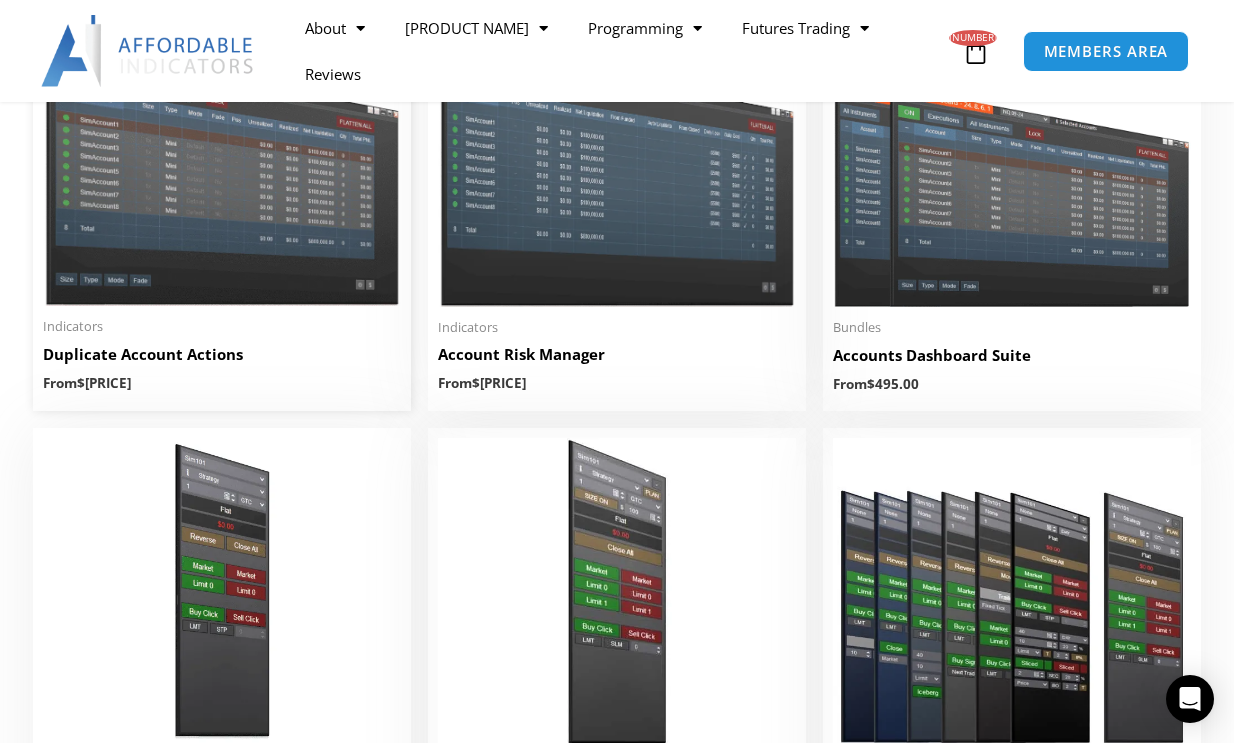 click at bounding box center [222, 164] 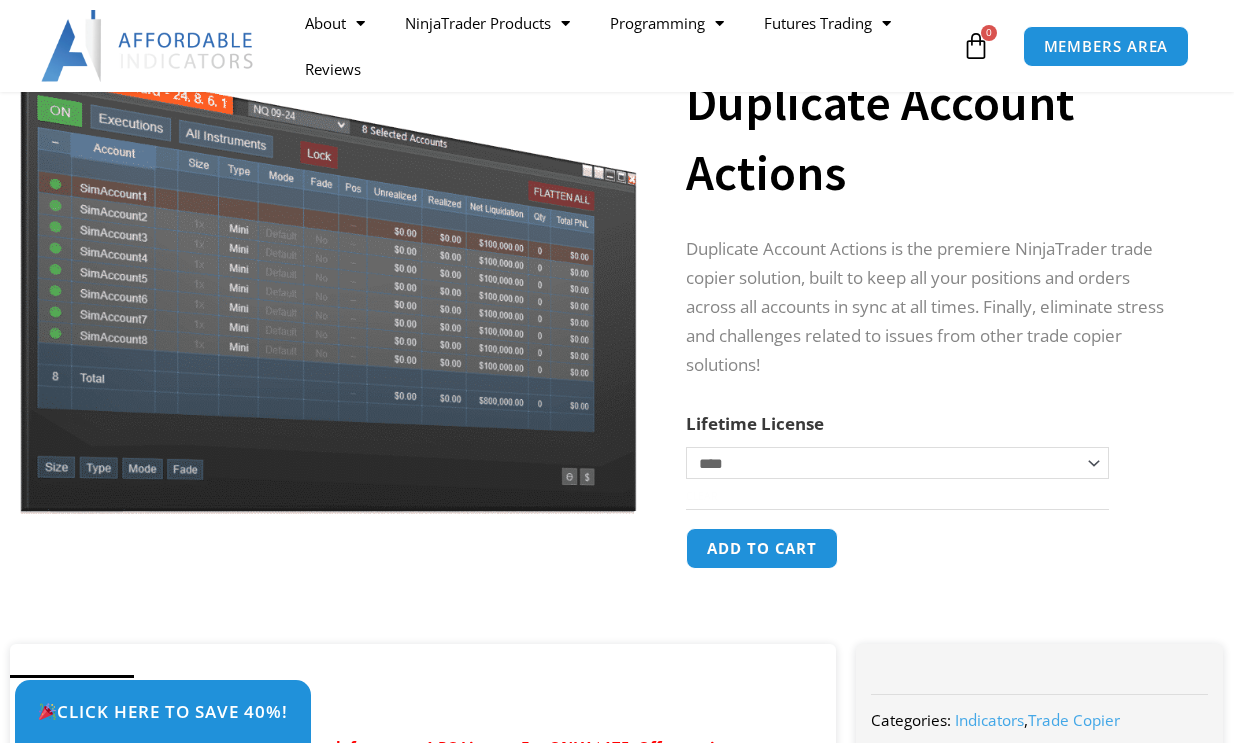 scroll, scrollTop: 200, scrollLeft: 0, axis: vertical 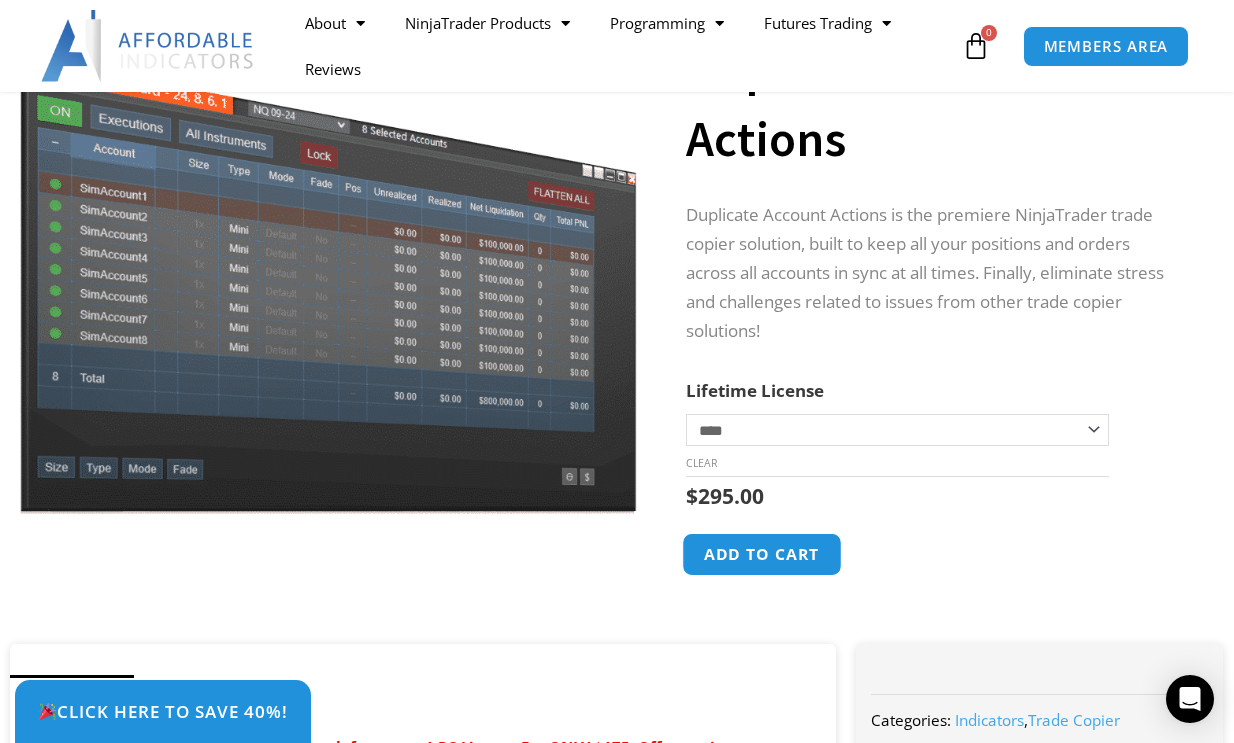 click on "Add to cart" 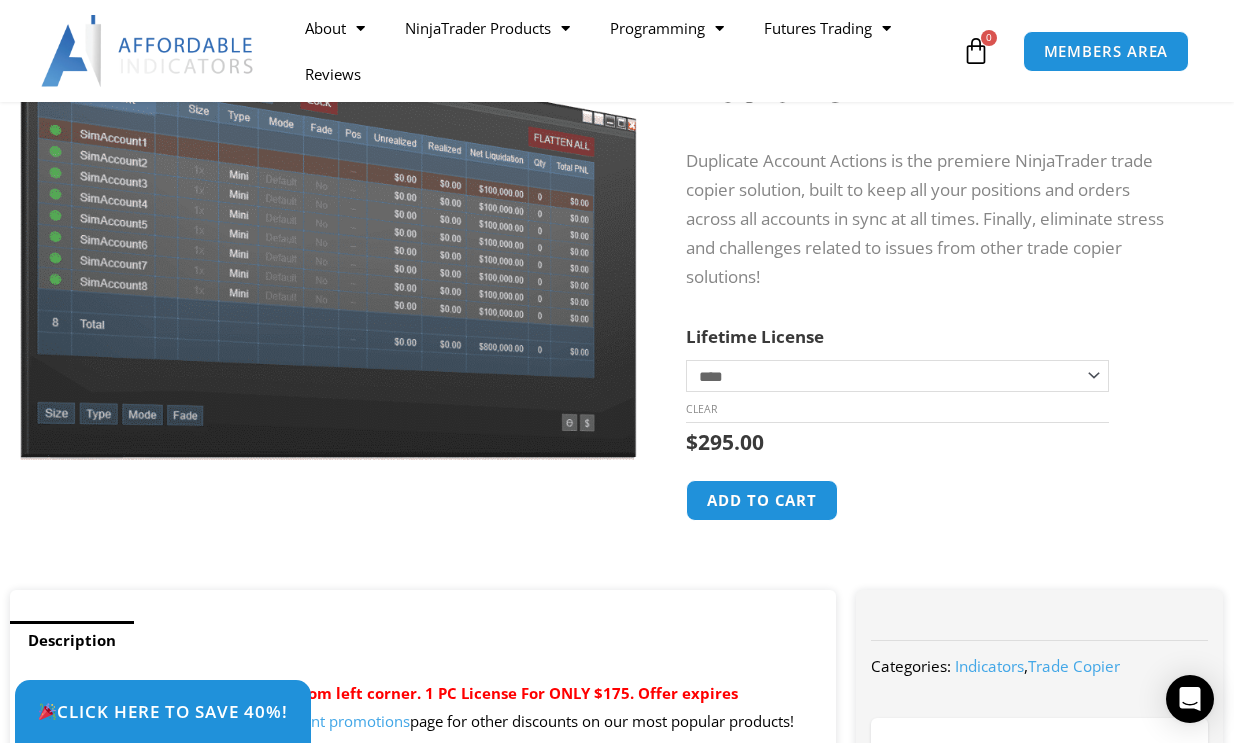 scroll, scrollTop: 300, scrollLeft: 0, axis: vertical 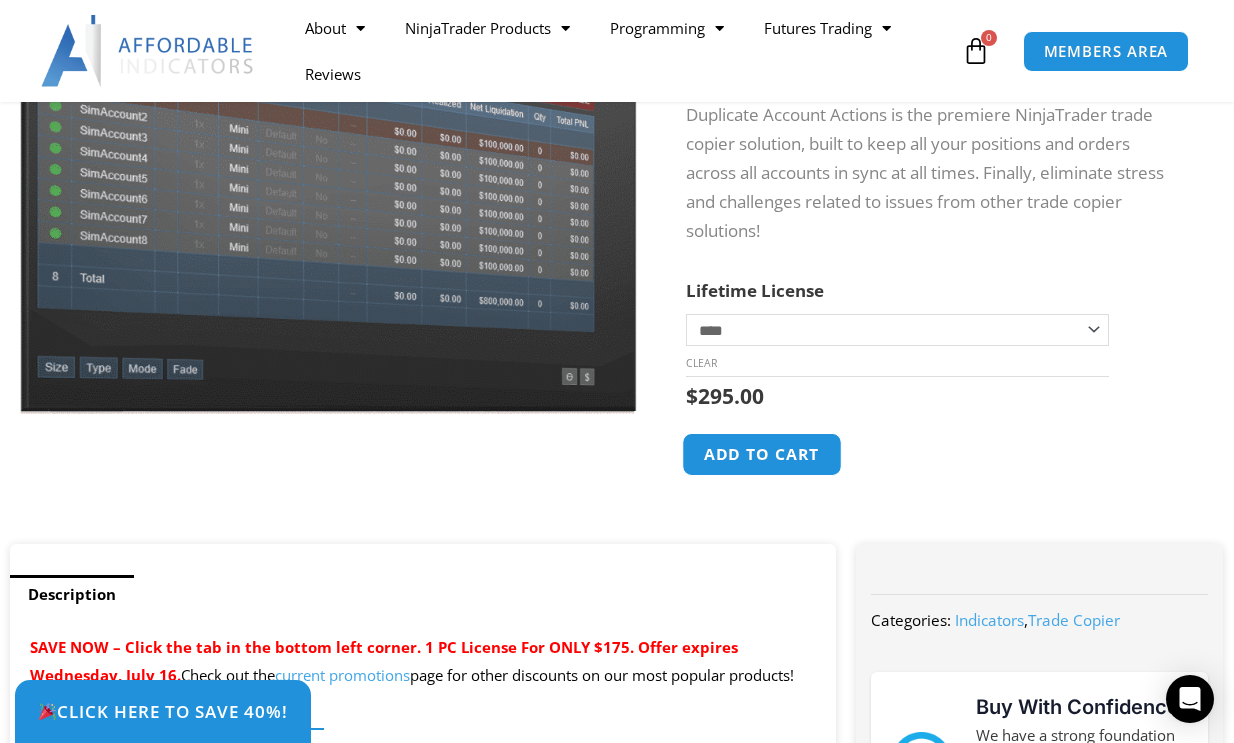 click on "Add to cart" 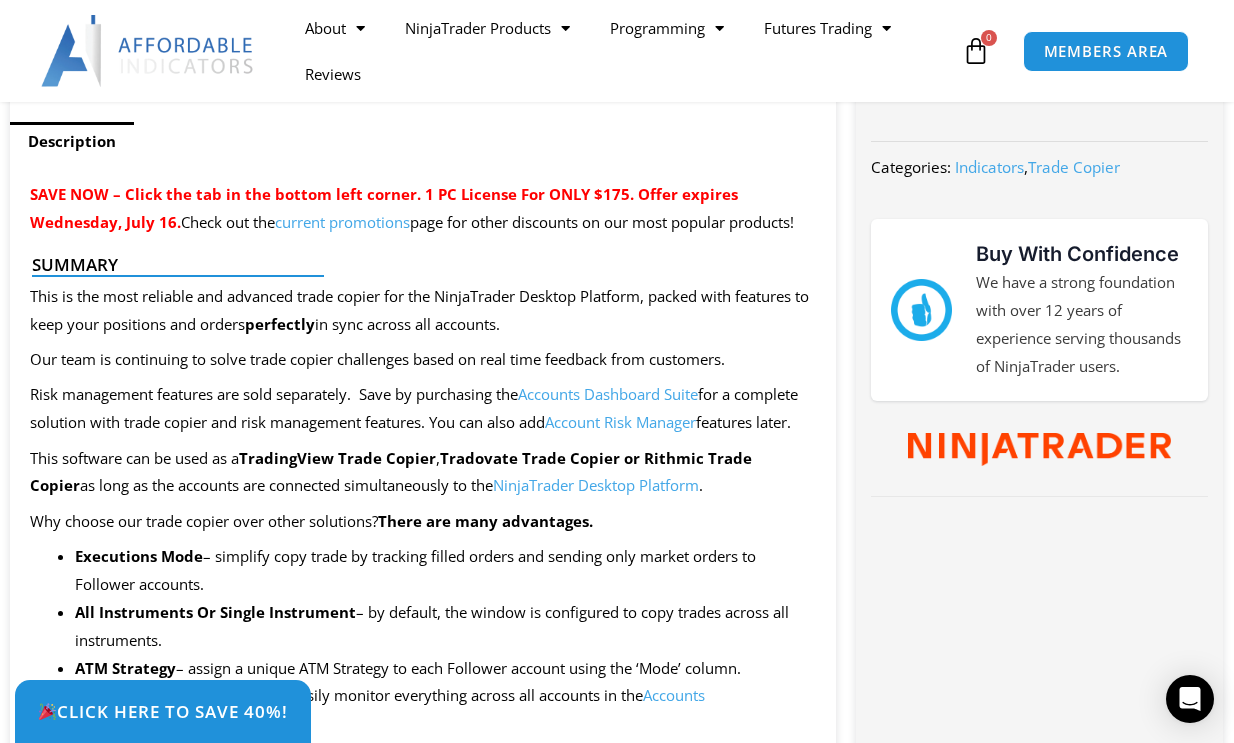 scroll, scrollTop: 800, scrollLeft: 0, axis: vertical 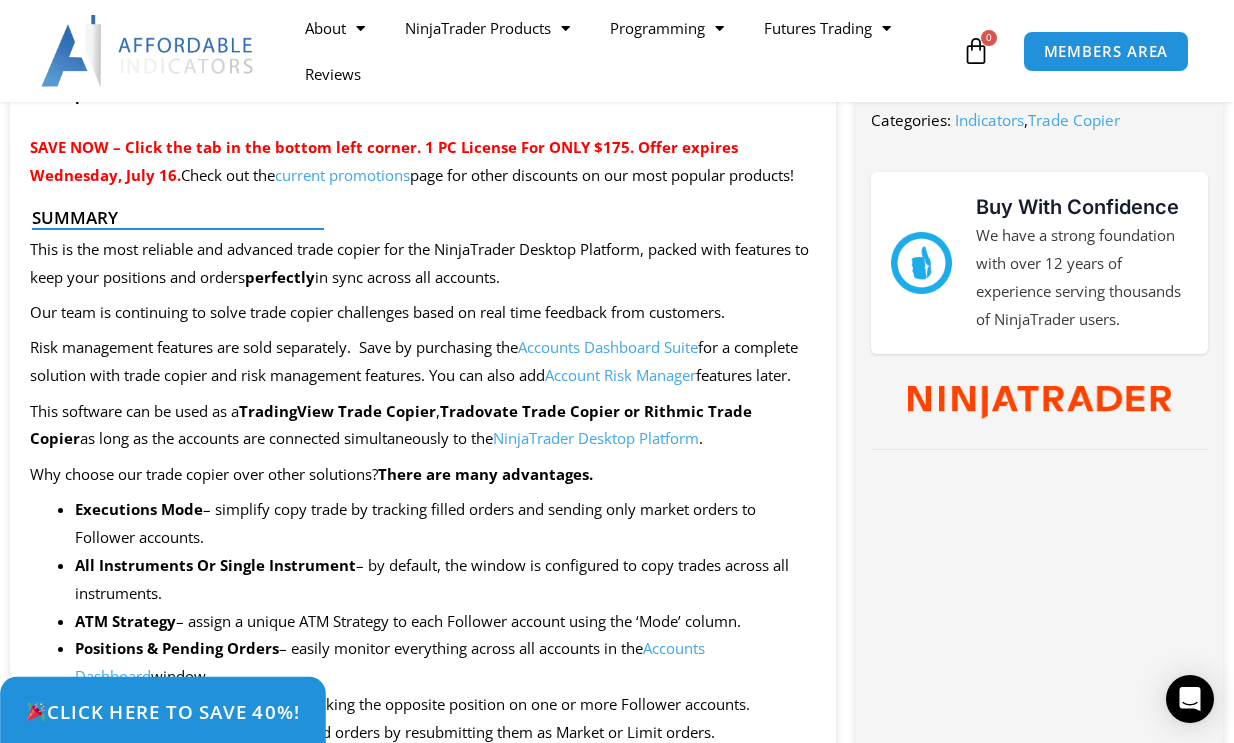 click on "Click Here to save 40%!" at bounding box center [162, 711] 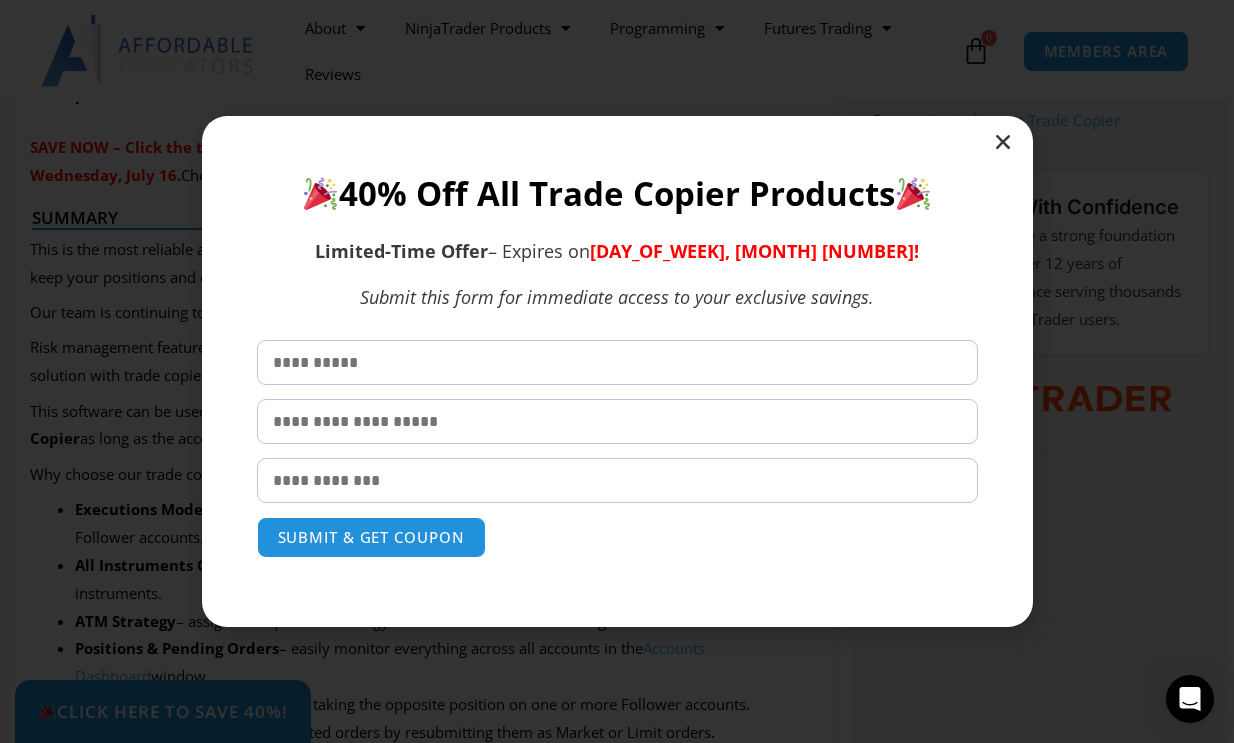 click at bounding box center [617, 362] 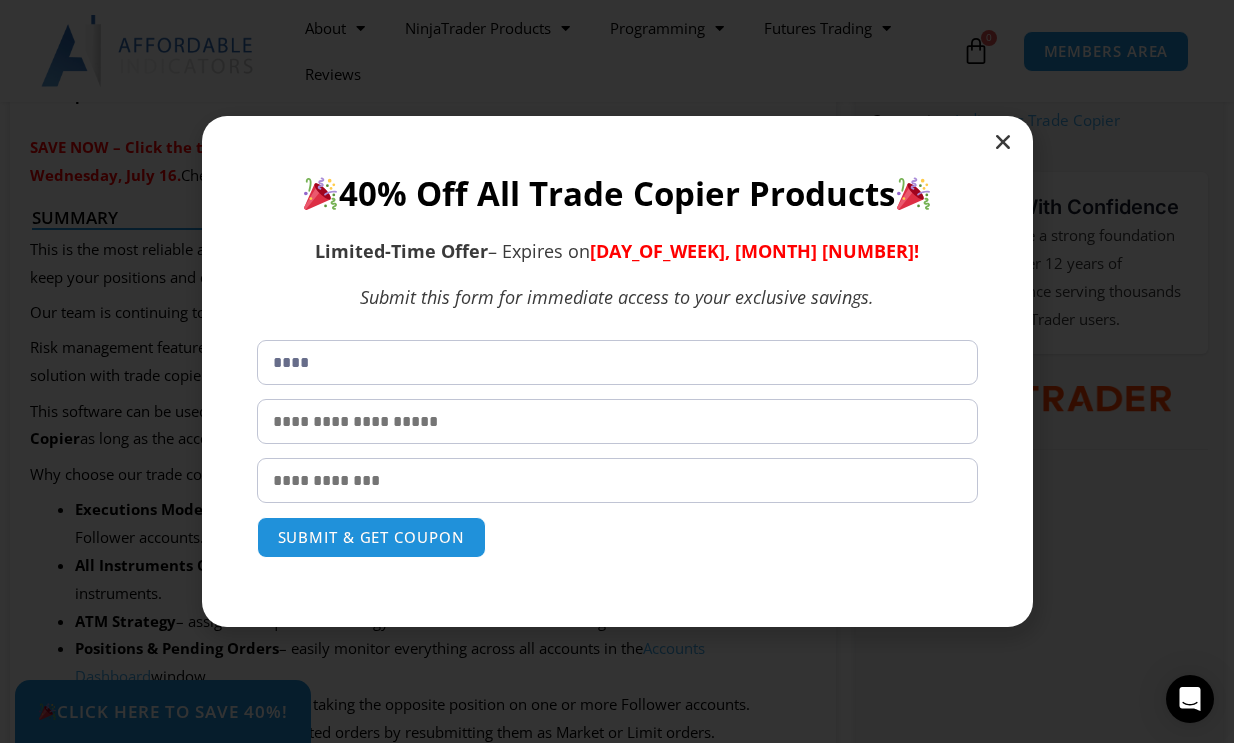 type on "****" 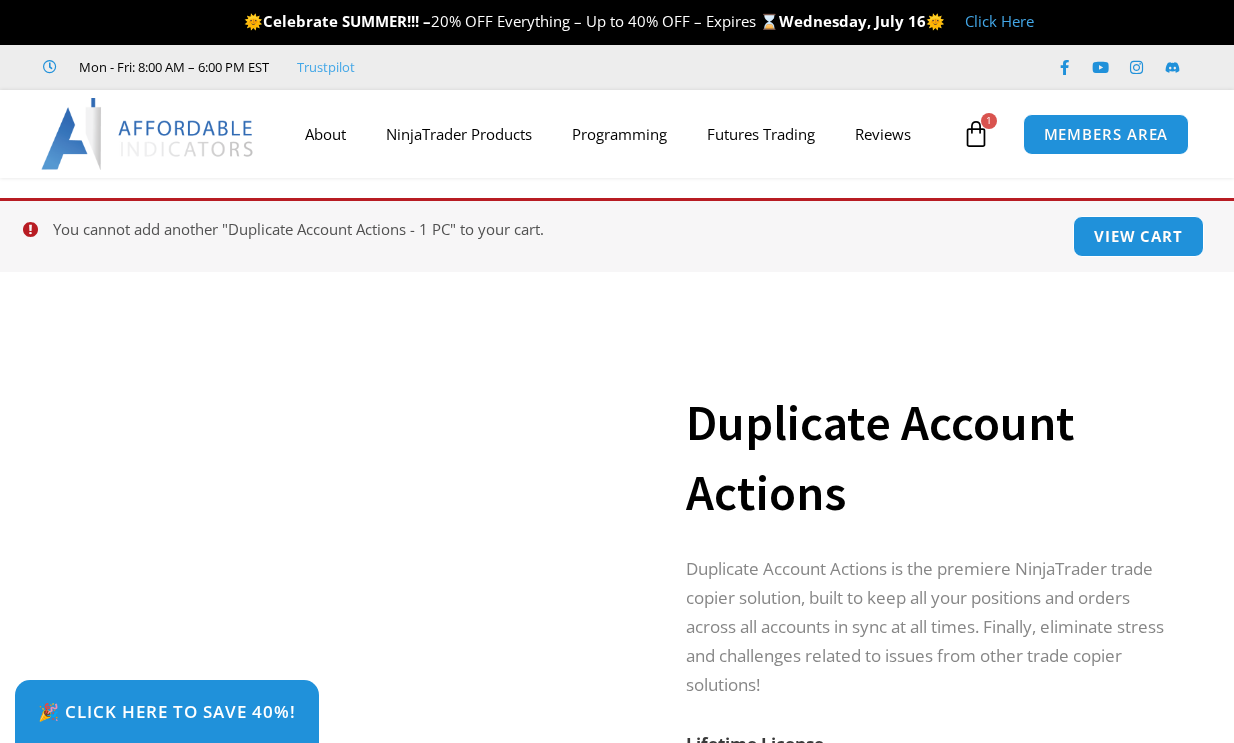 scroll, scrollTop: 0, scrollLeft: 0, axis: both 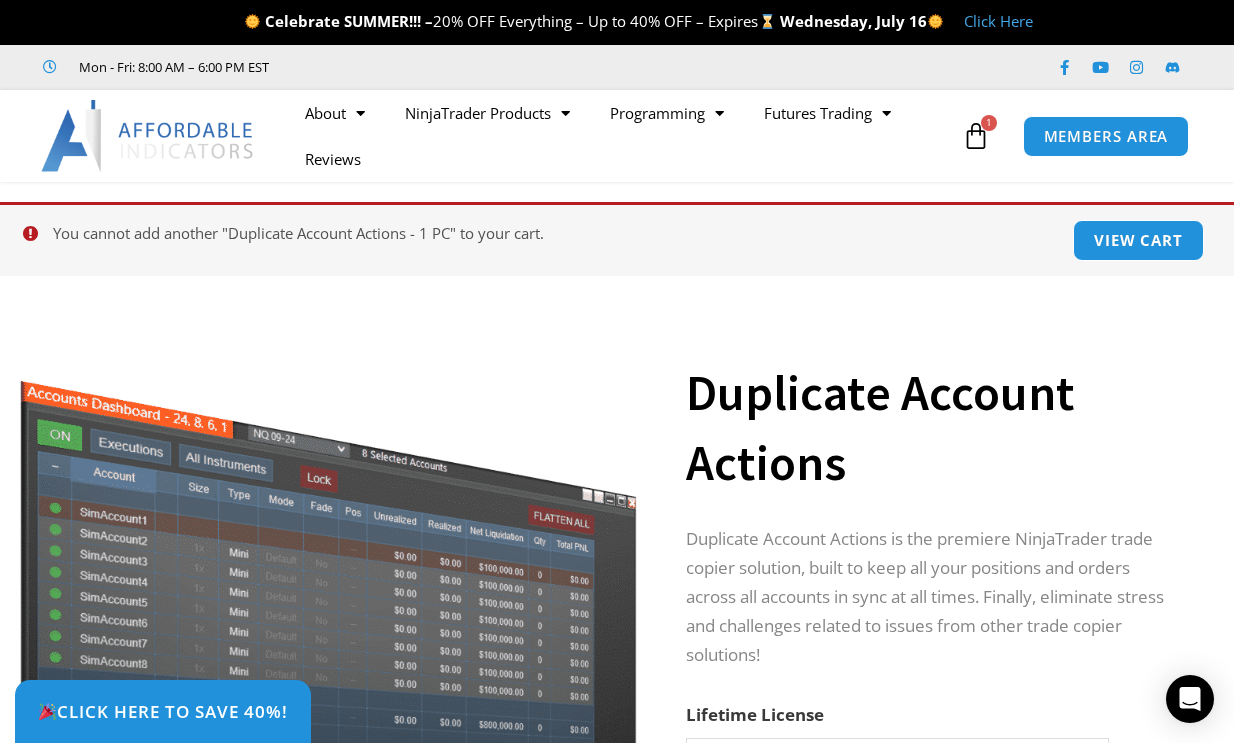 click at bounding box center (976, 136) 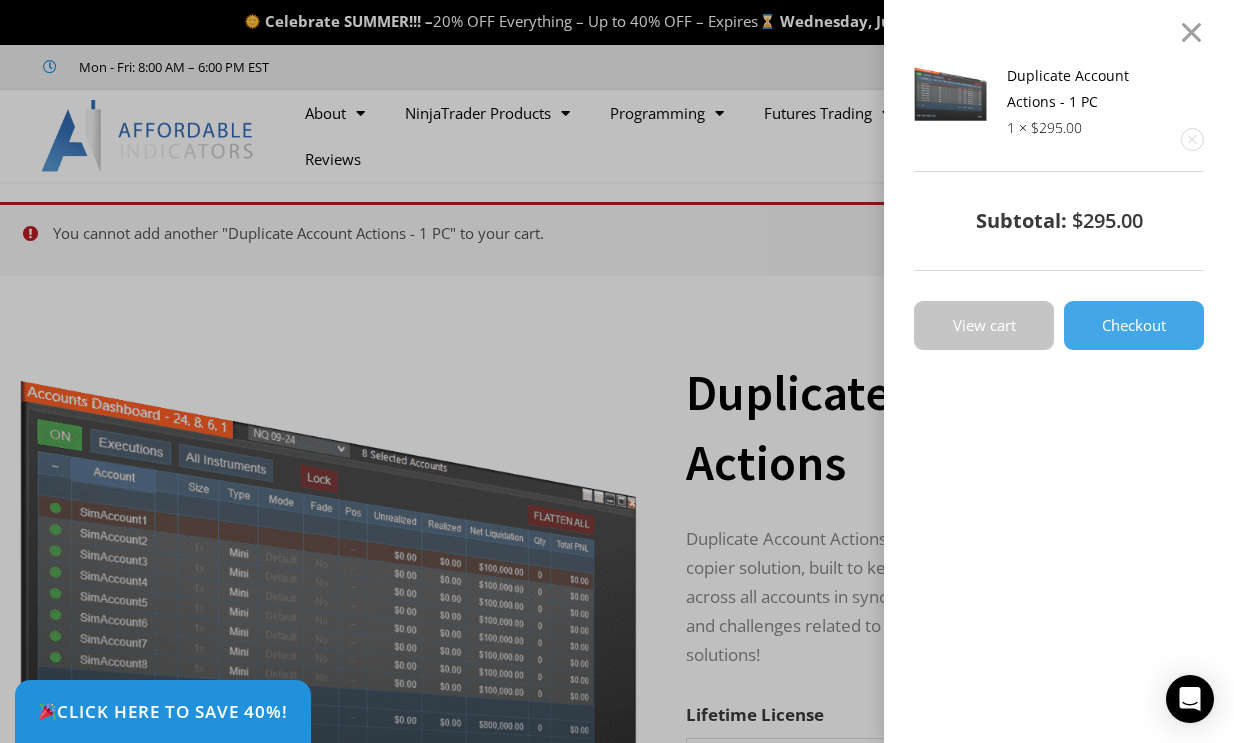 click on "View cart" at bounding box center [984, 325] 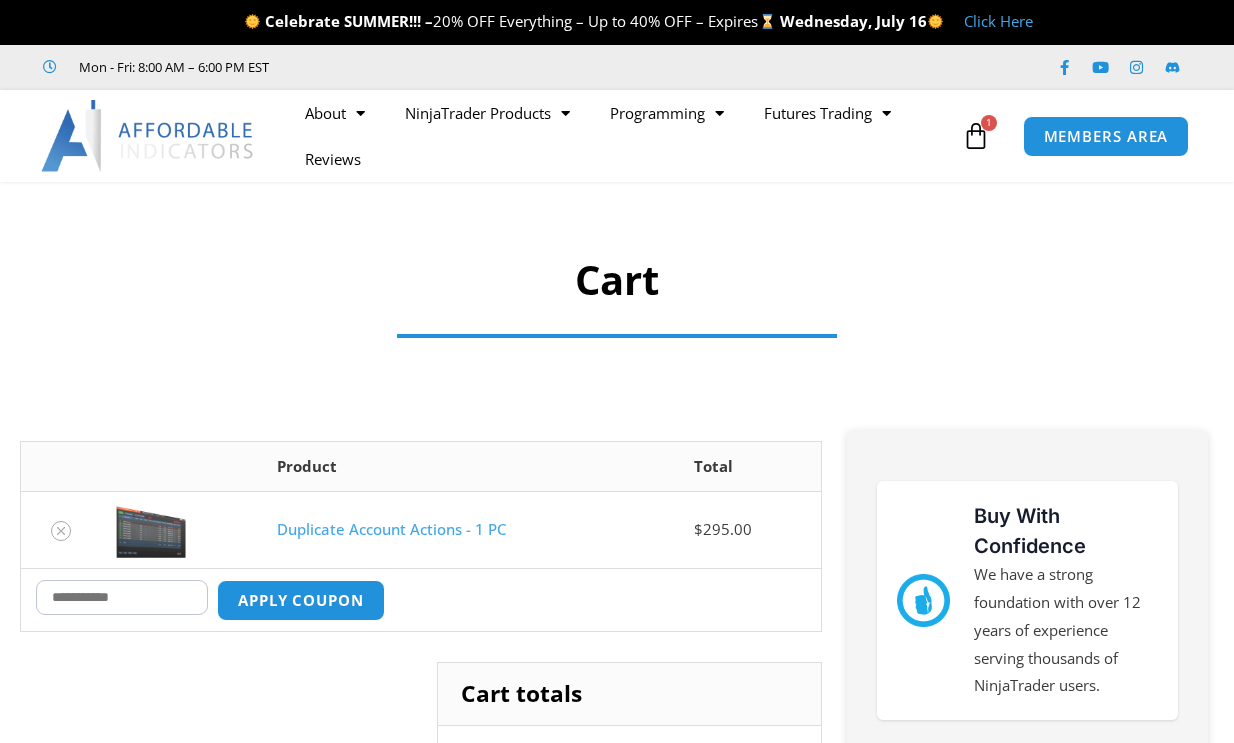 scroll, scrollTop: 0, scrollLeft: 0, axis: both 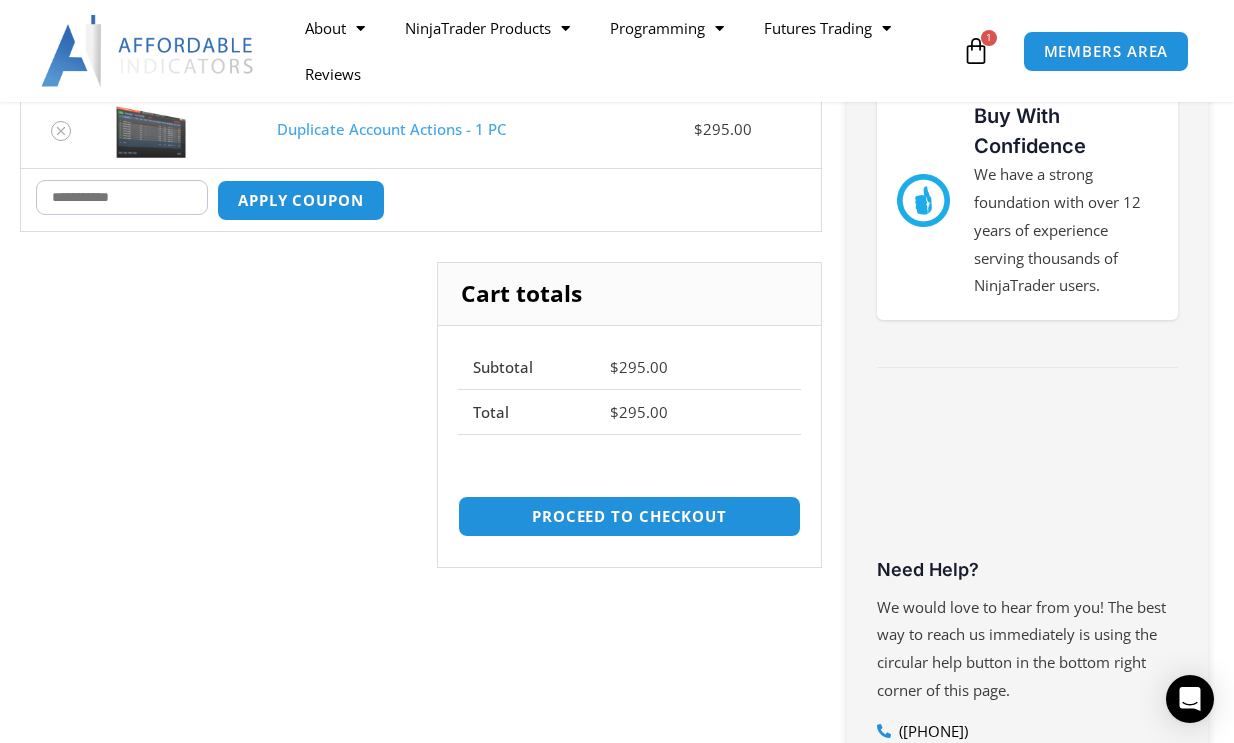 click on "Coupon:" at bounding box center [122, 197] 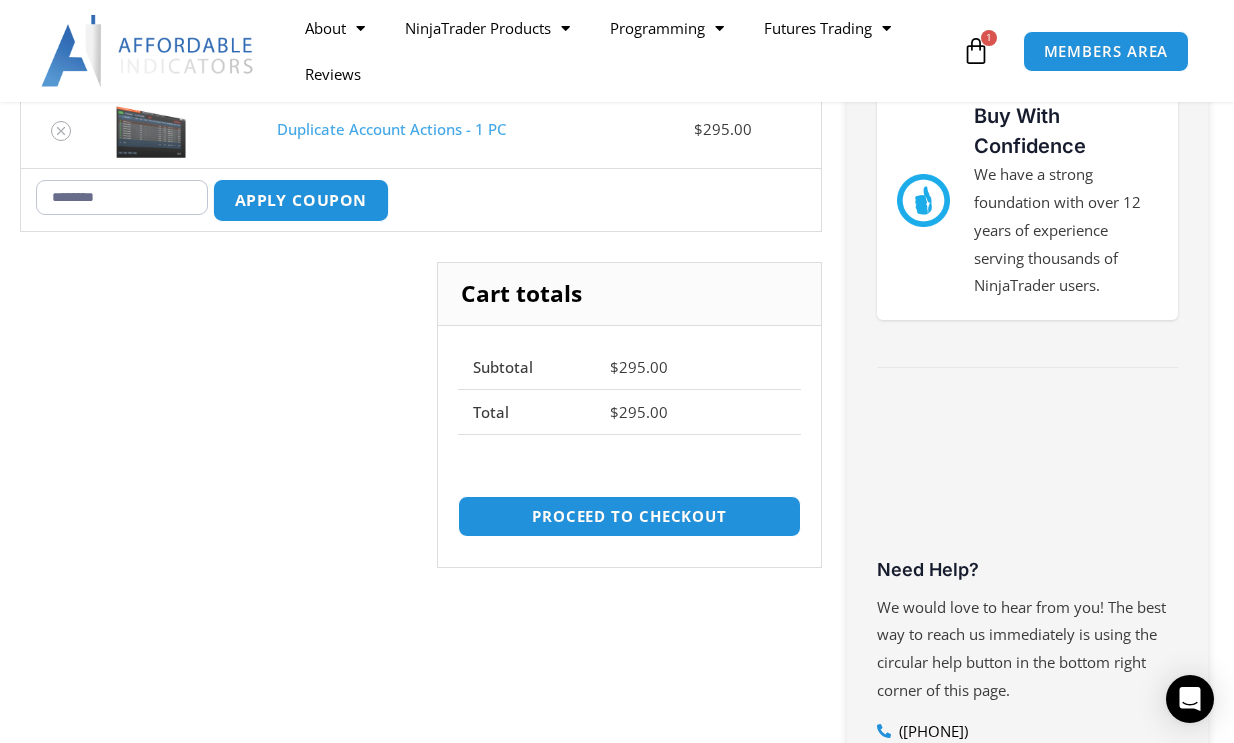 type on "********" 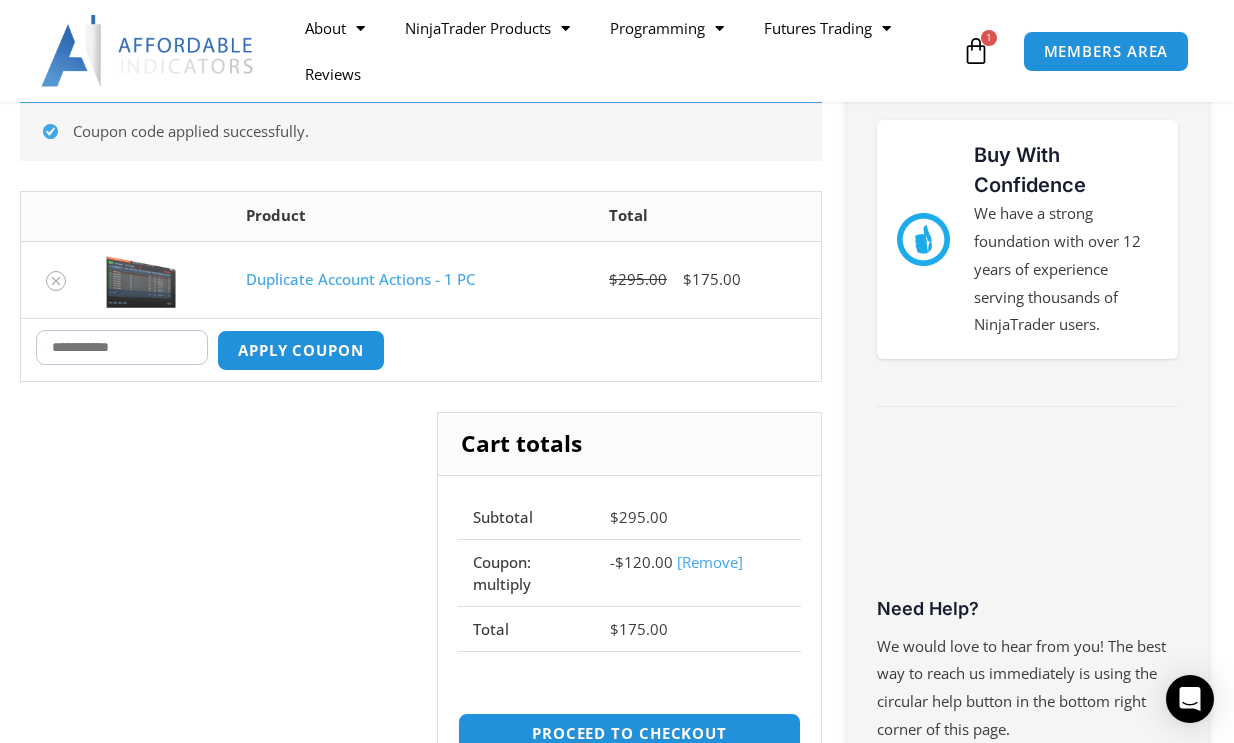 scroll, scrollTop: 461, scrollLeft: 0, axis: vertical 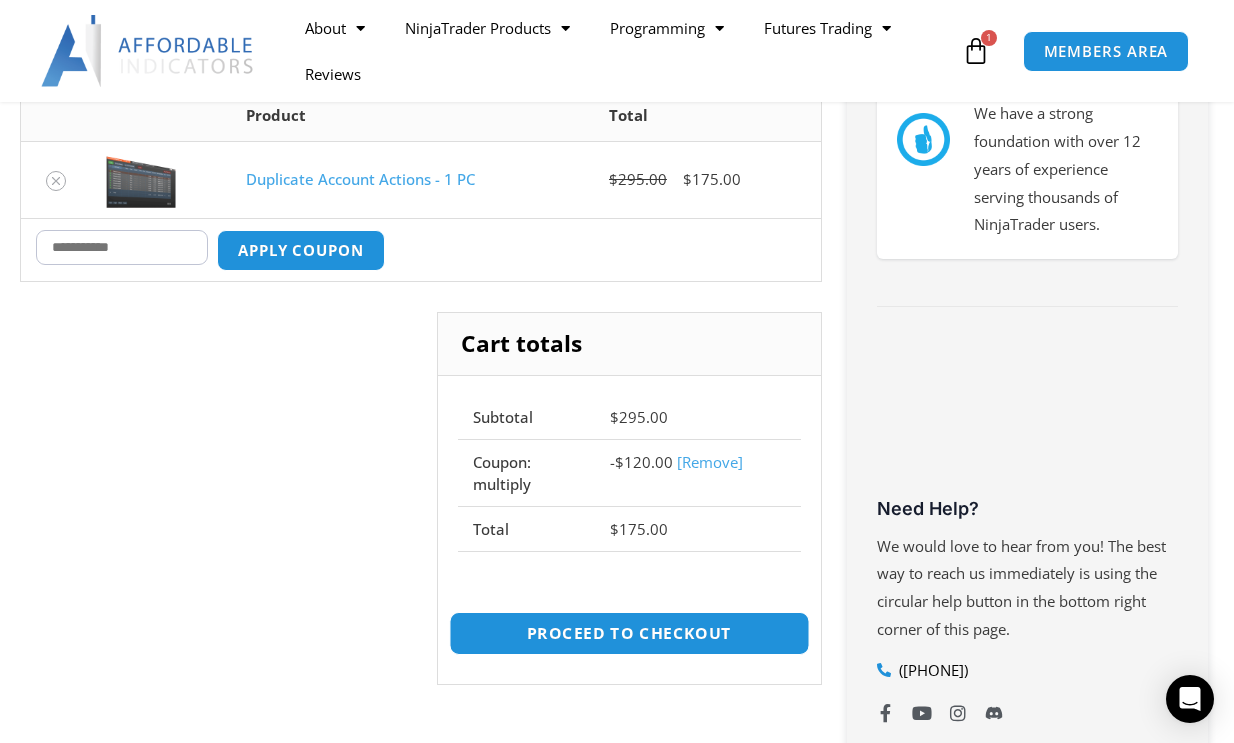 click on "Proceed to checkout" at bounding box center (629, 633) 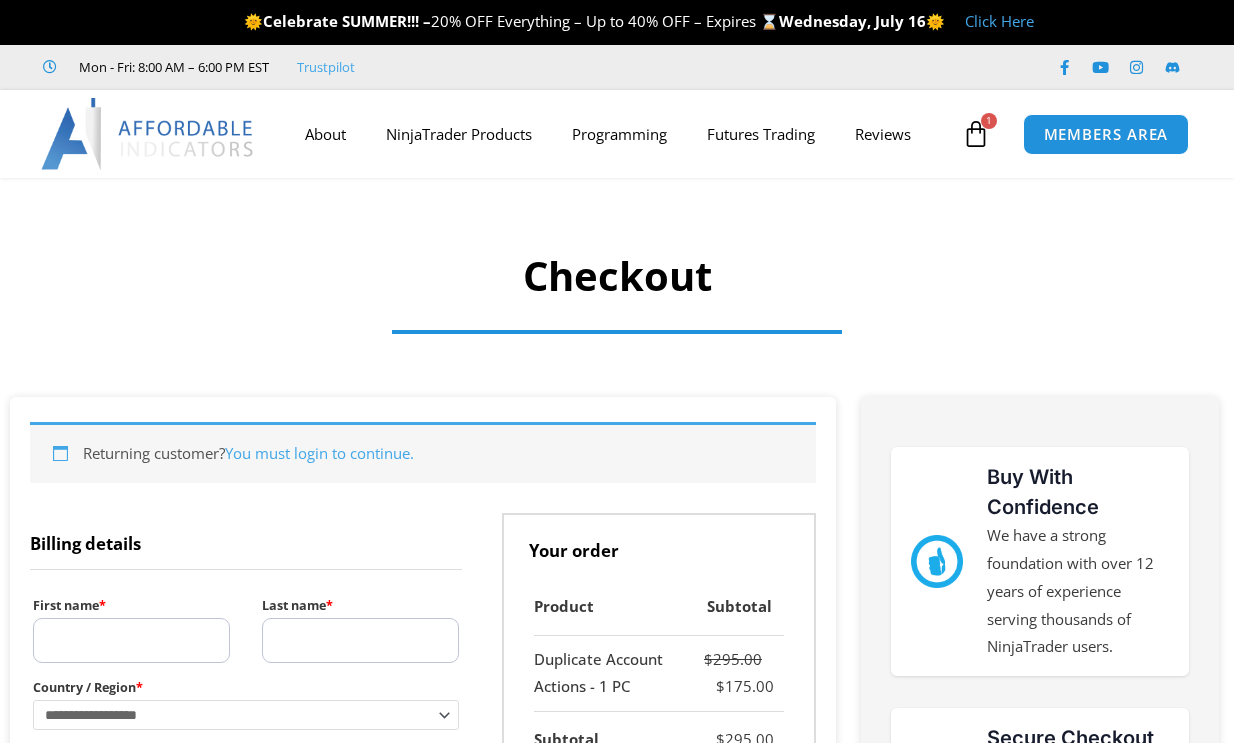 scroll, scrollTop: 0, scrollLeft: 0, axis: both 